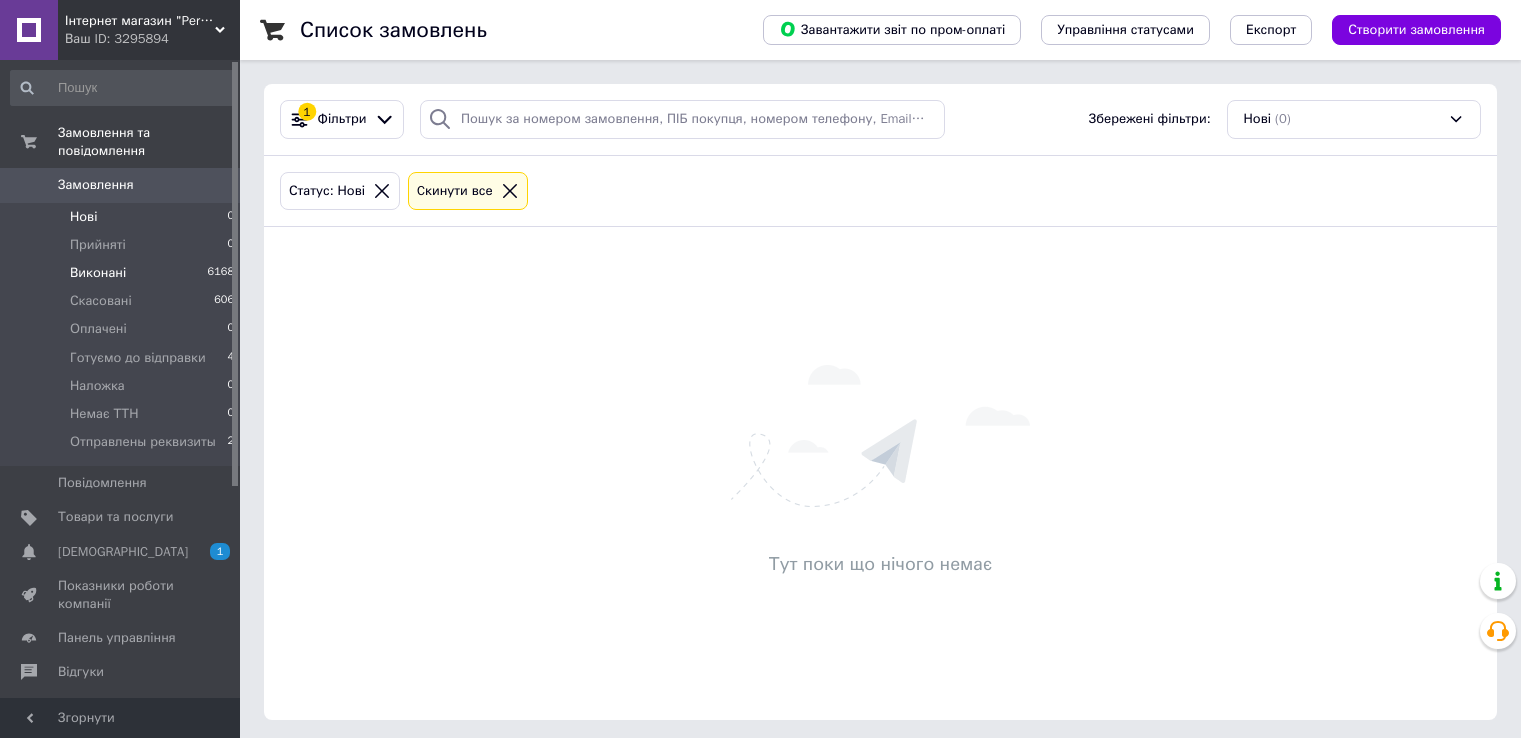 scroll, scrollTop: 0, scrollLeft: 0, axis: both 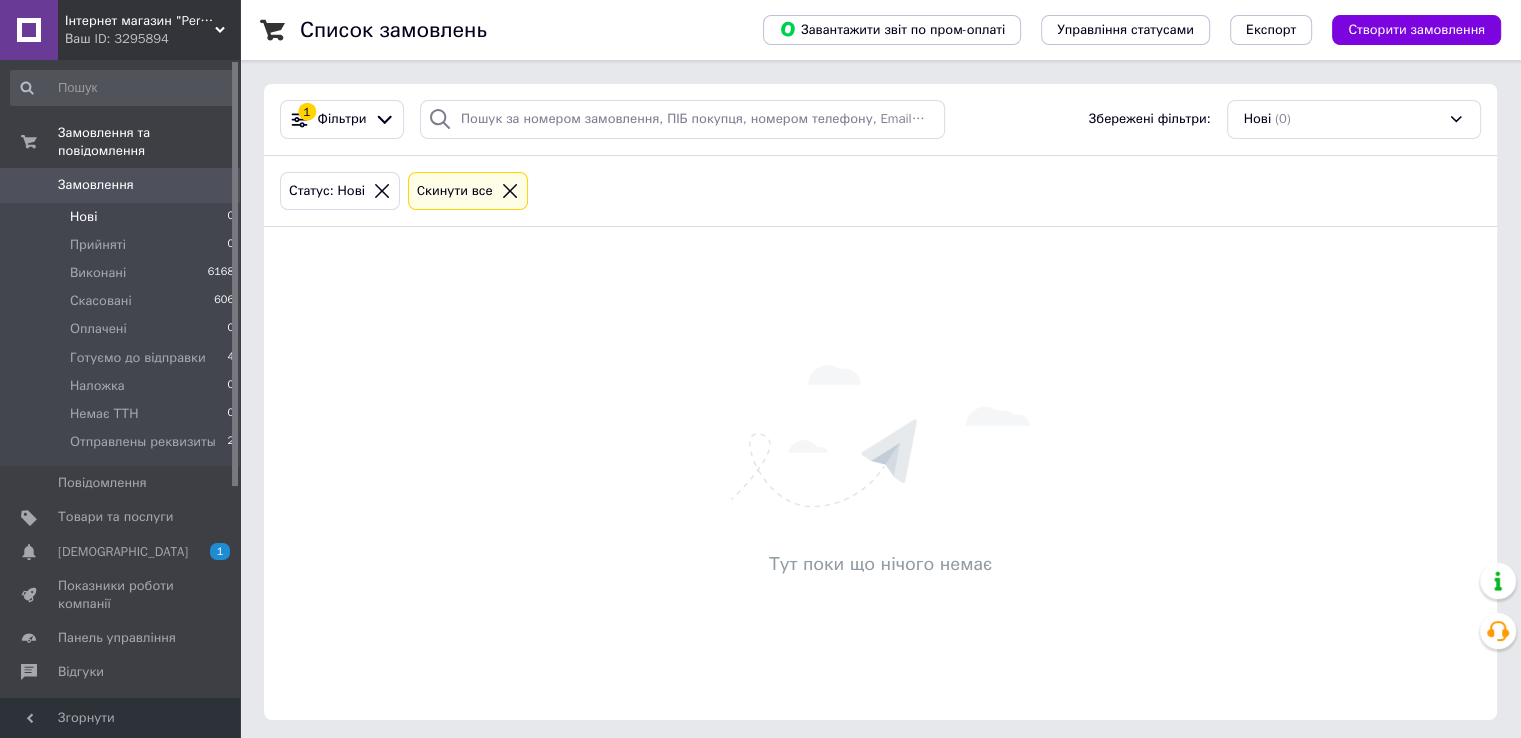 click on "Нові" at bounding box center [83, 217] 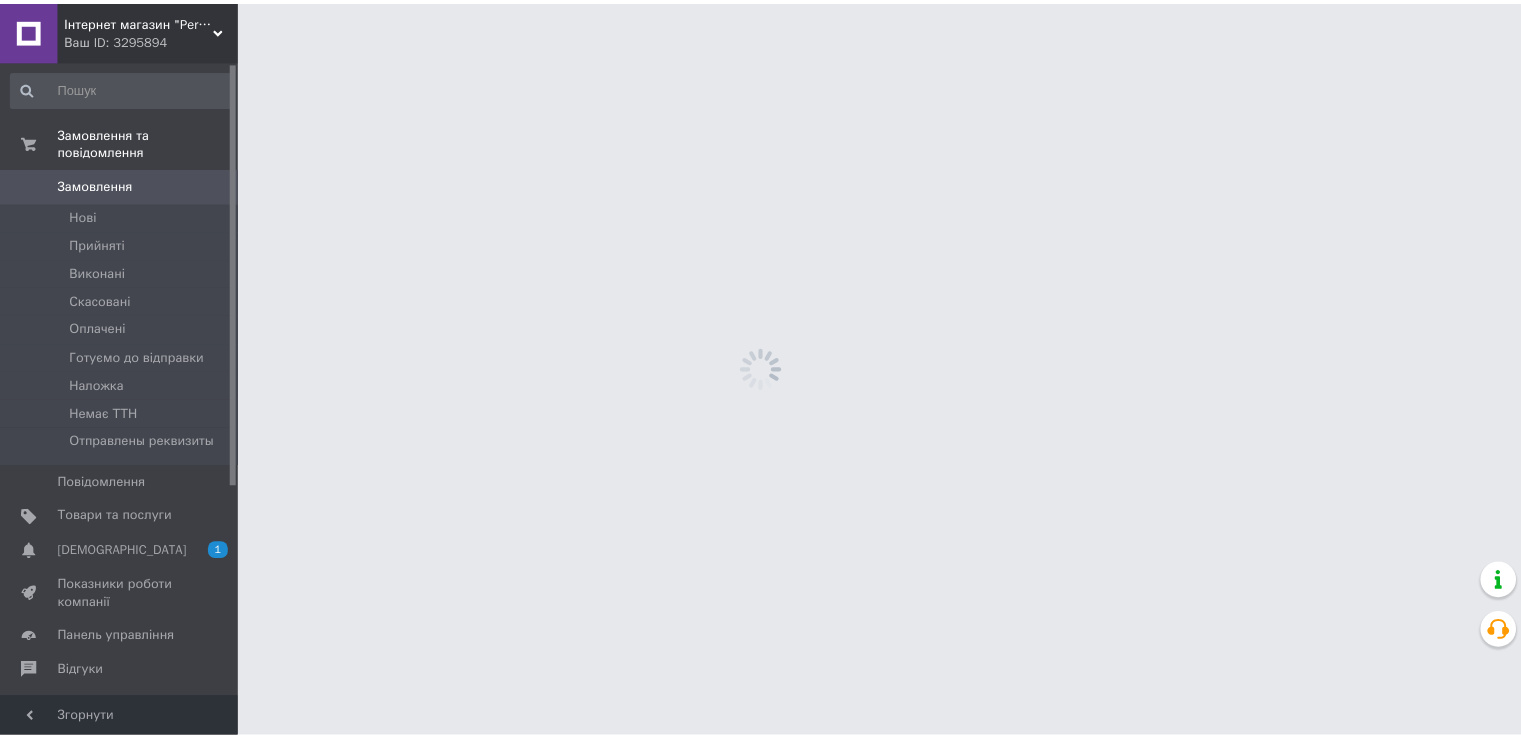 scroll, scrollTop: 0, scrollLeft: 0, axis: both 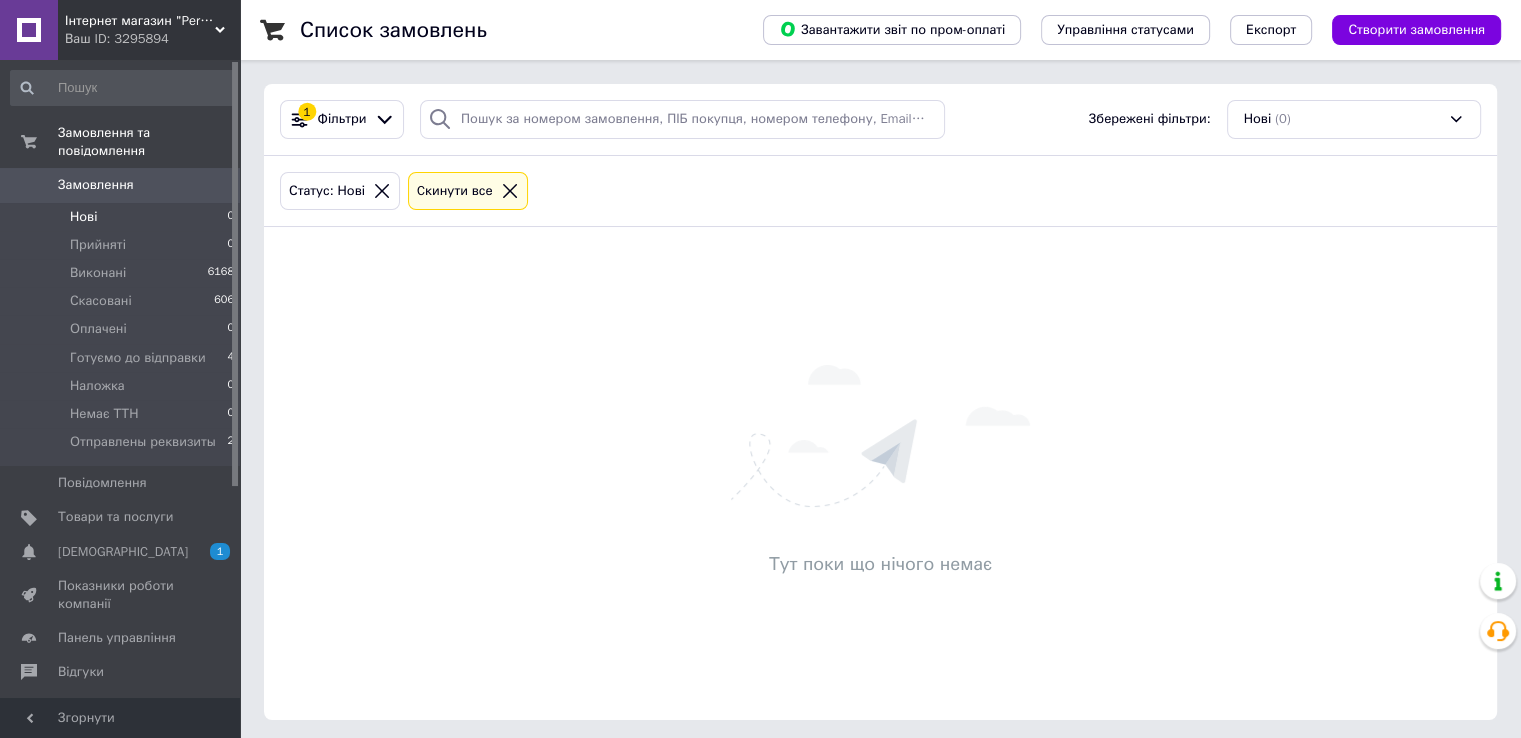 click on "Нові" at bounding box center [83, 217] 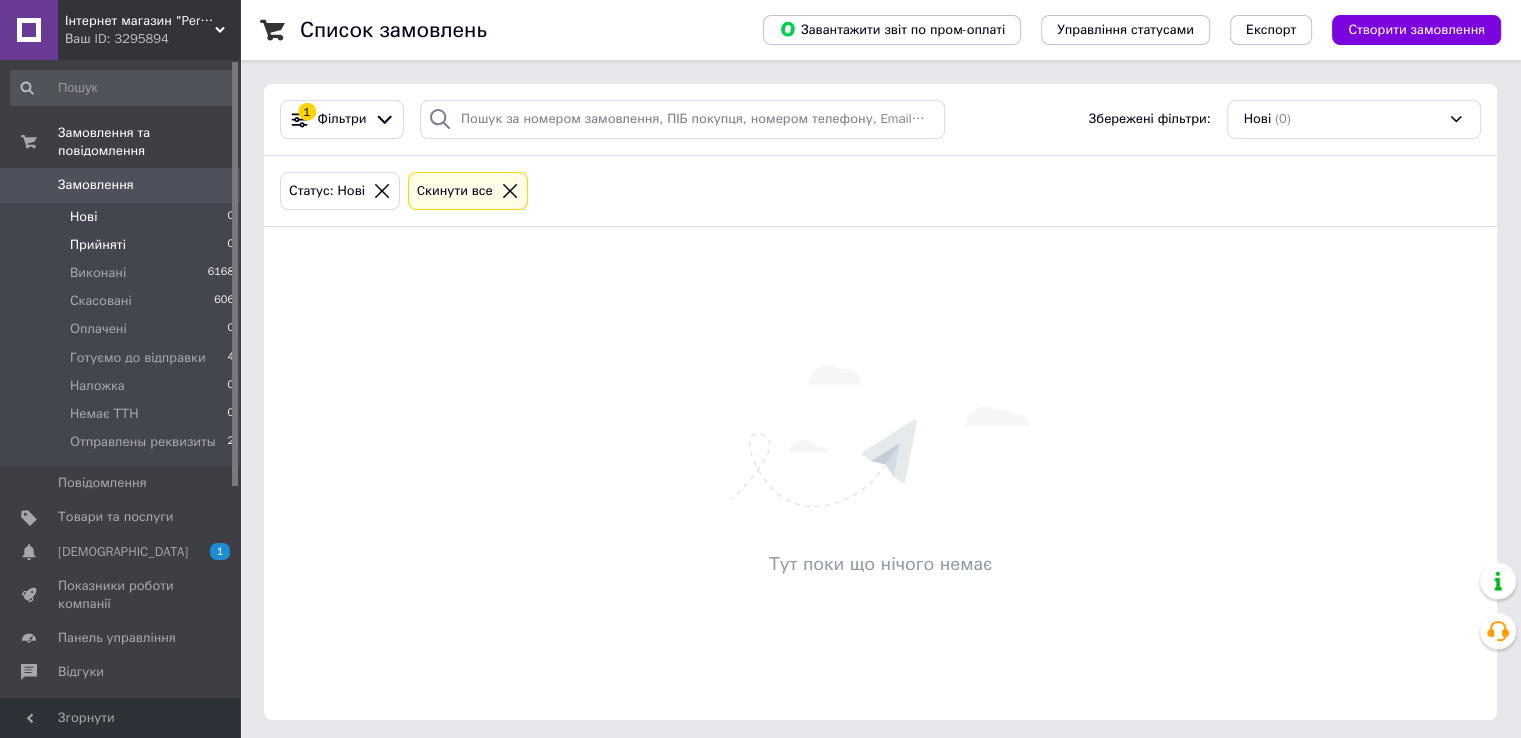 click on "Прийняті" at bounding box center (98, 245) 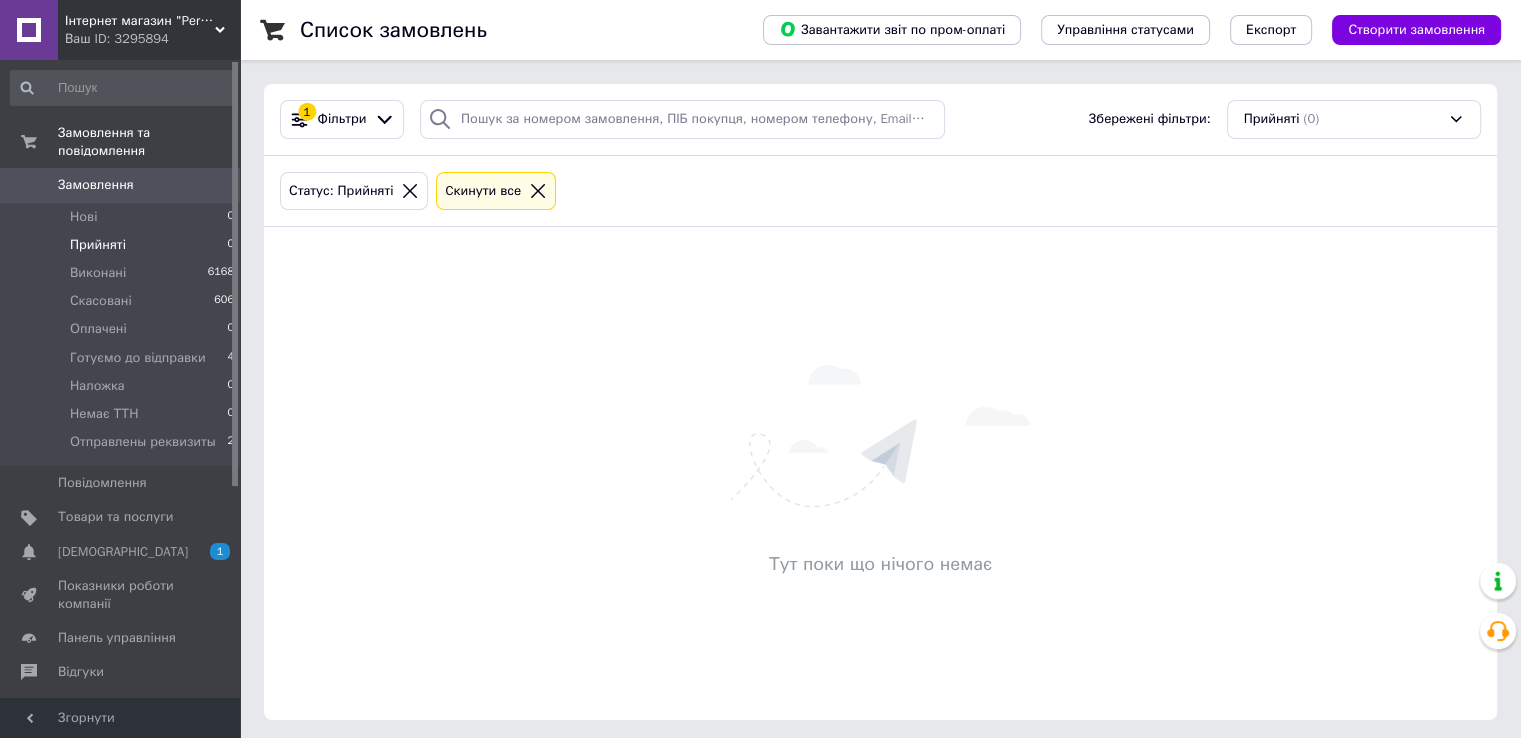 click on "Тут поки що нічого немає" at bounding box center (880, 473) 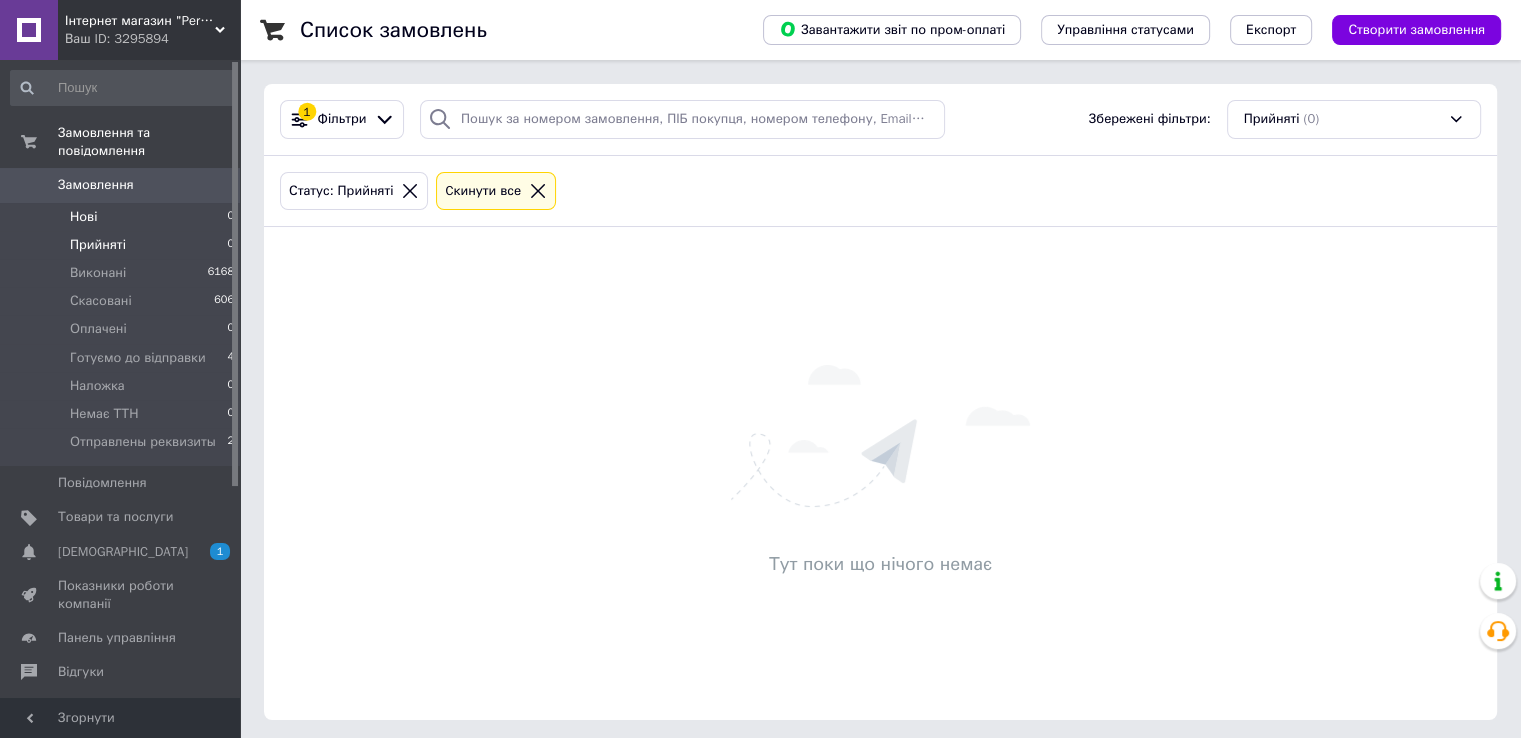click on "Нові" at bounding box center [83, 217] 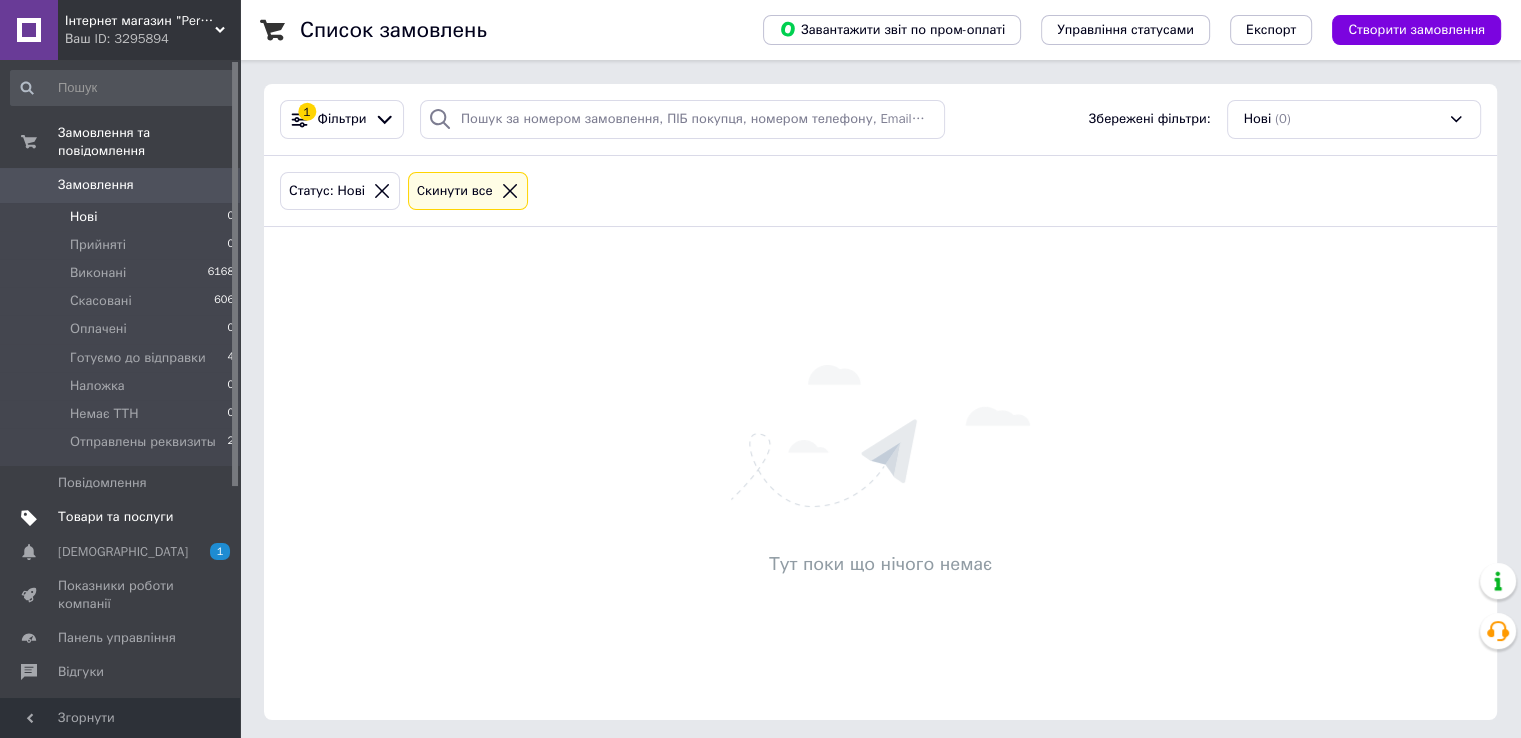 click on "Товари та послуги" at bounding box center (115, 517) 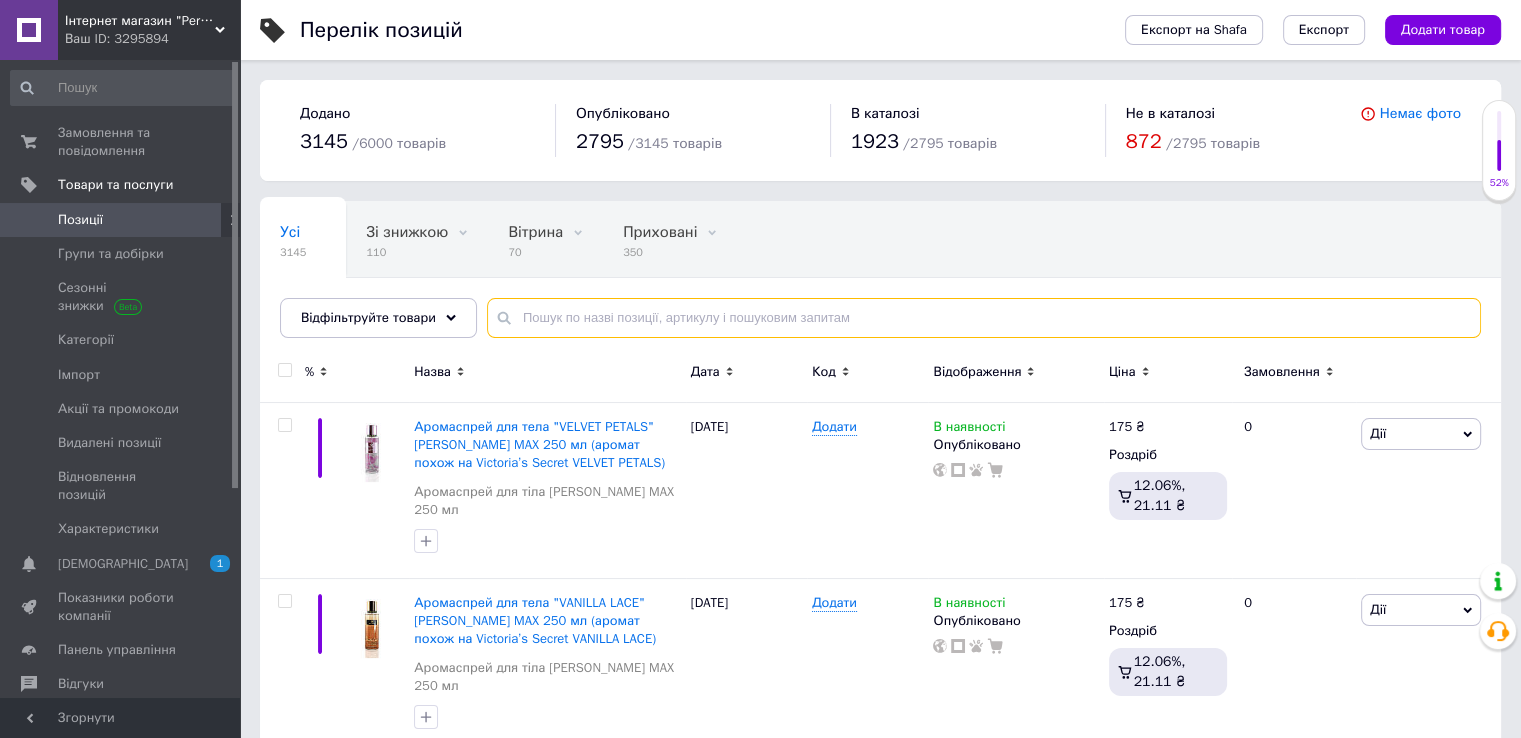 click at bounding box center [984, 318] 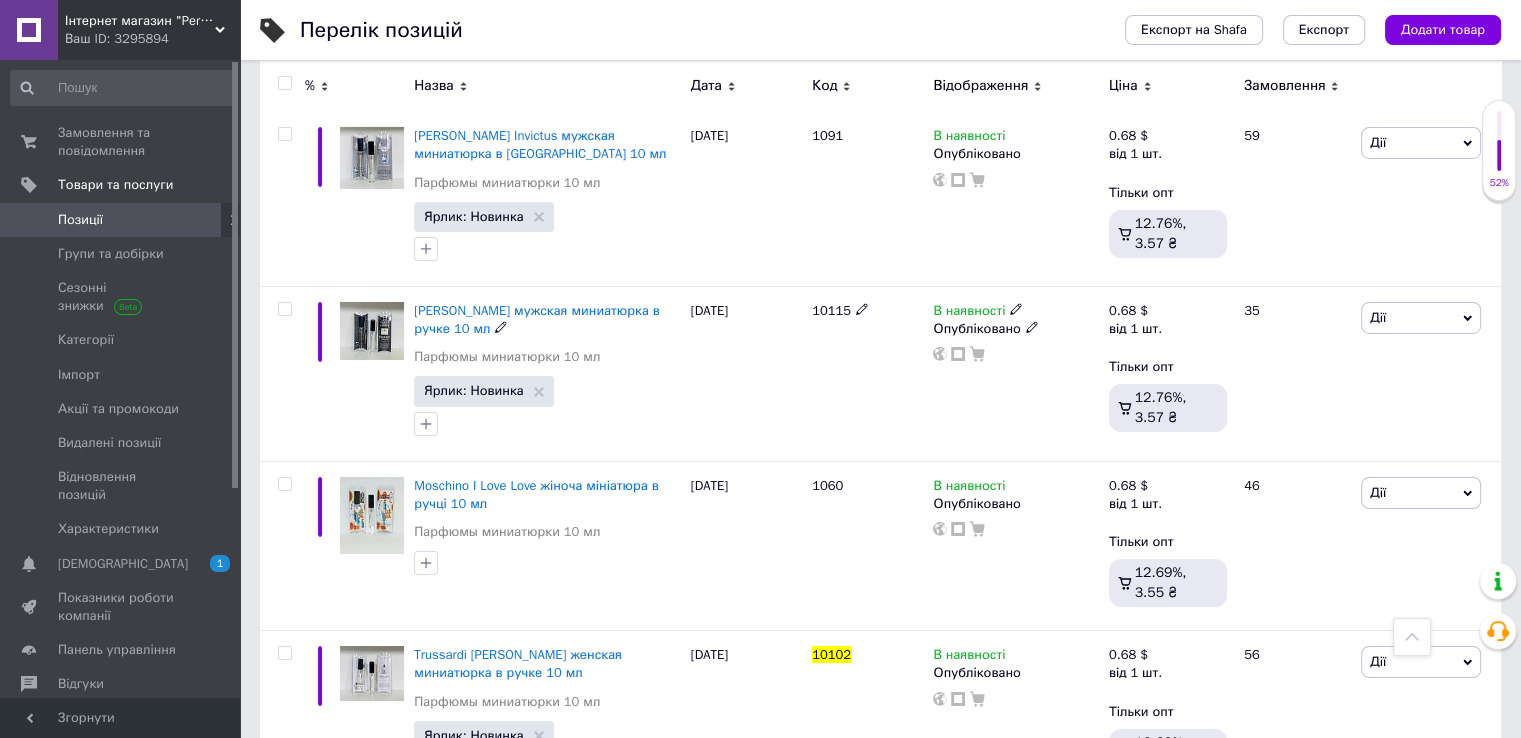 scroll, scrollTop: 14700, scrollLeft: 0, axis: vertical 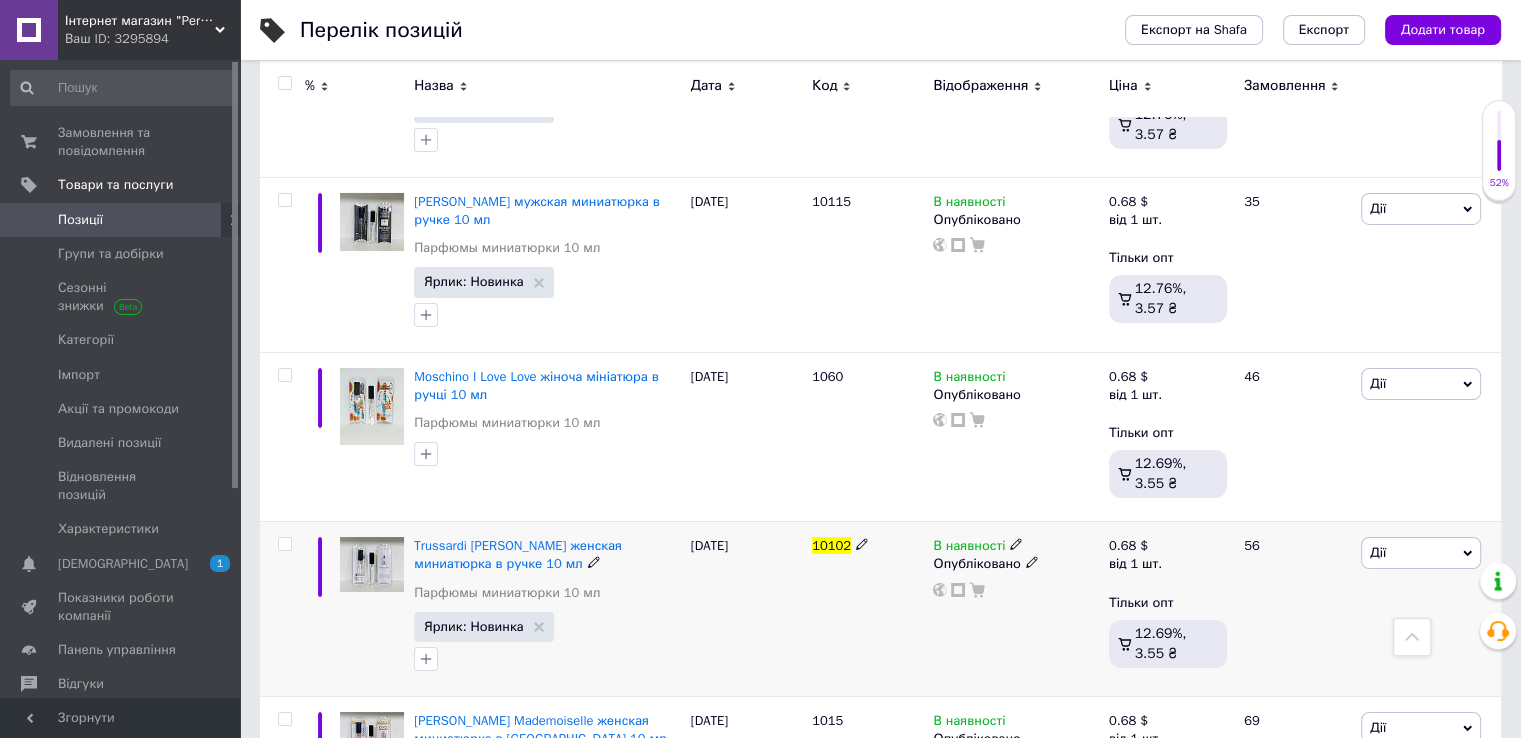 type on "10102" 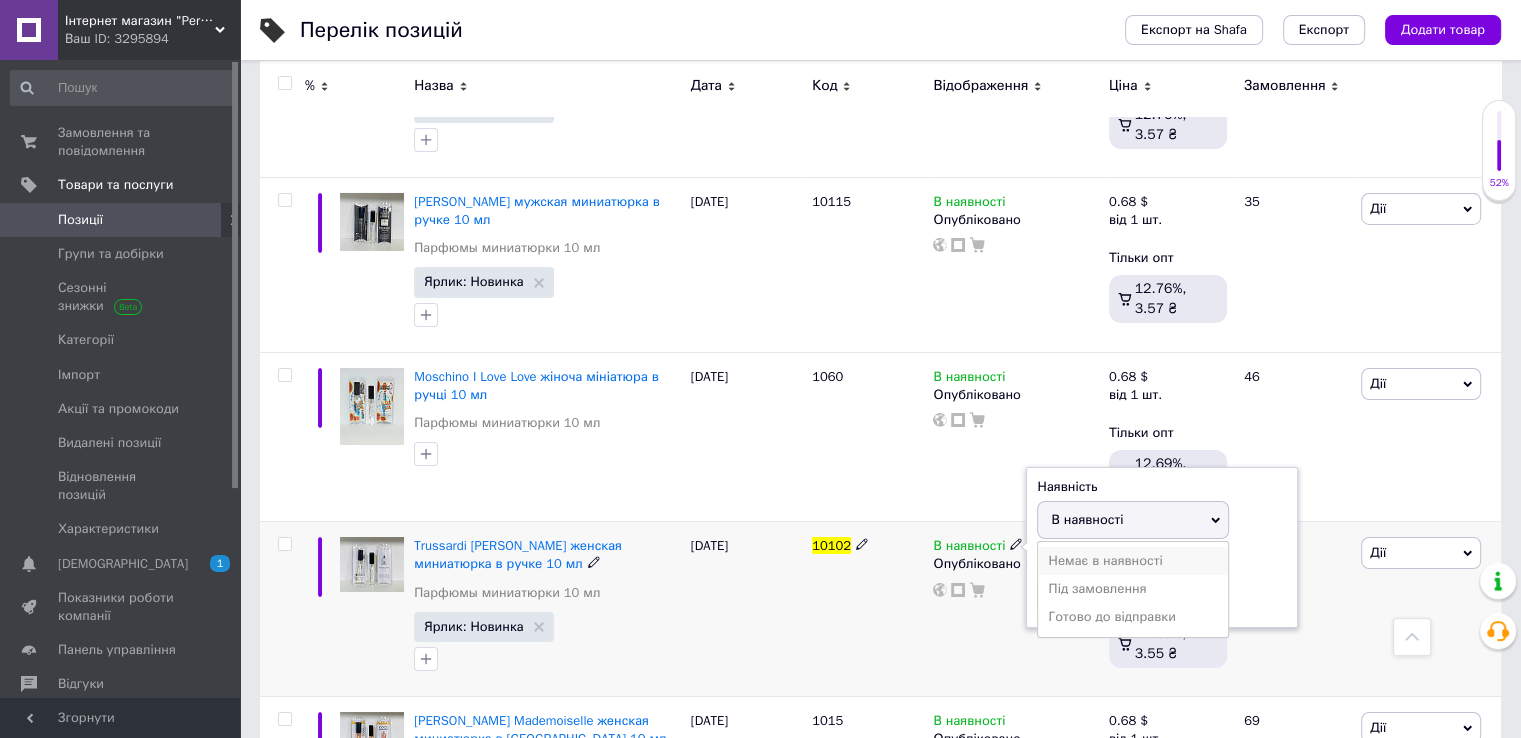 click on "Немає в наявності" at bounding box center [1133, 561] 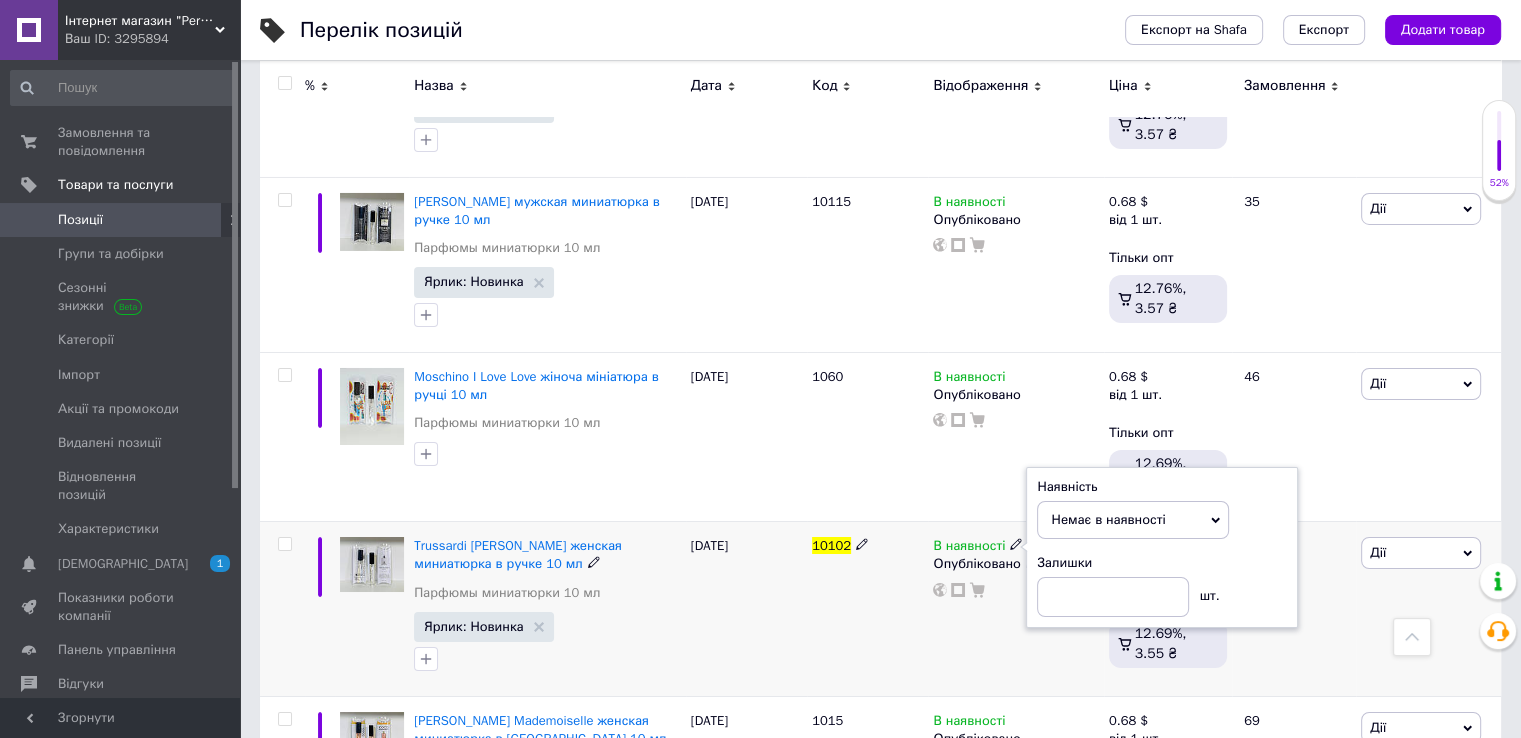 click on "10102" at bounding box center (867, 609) 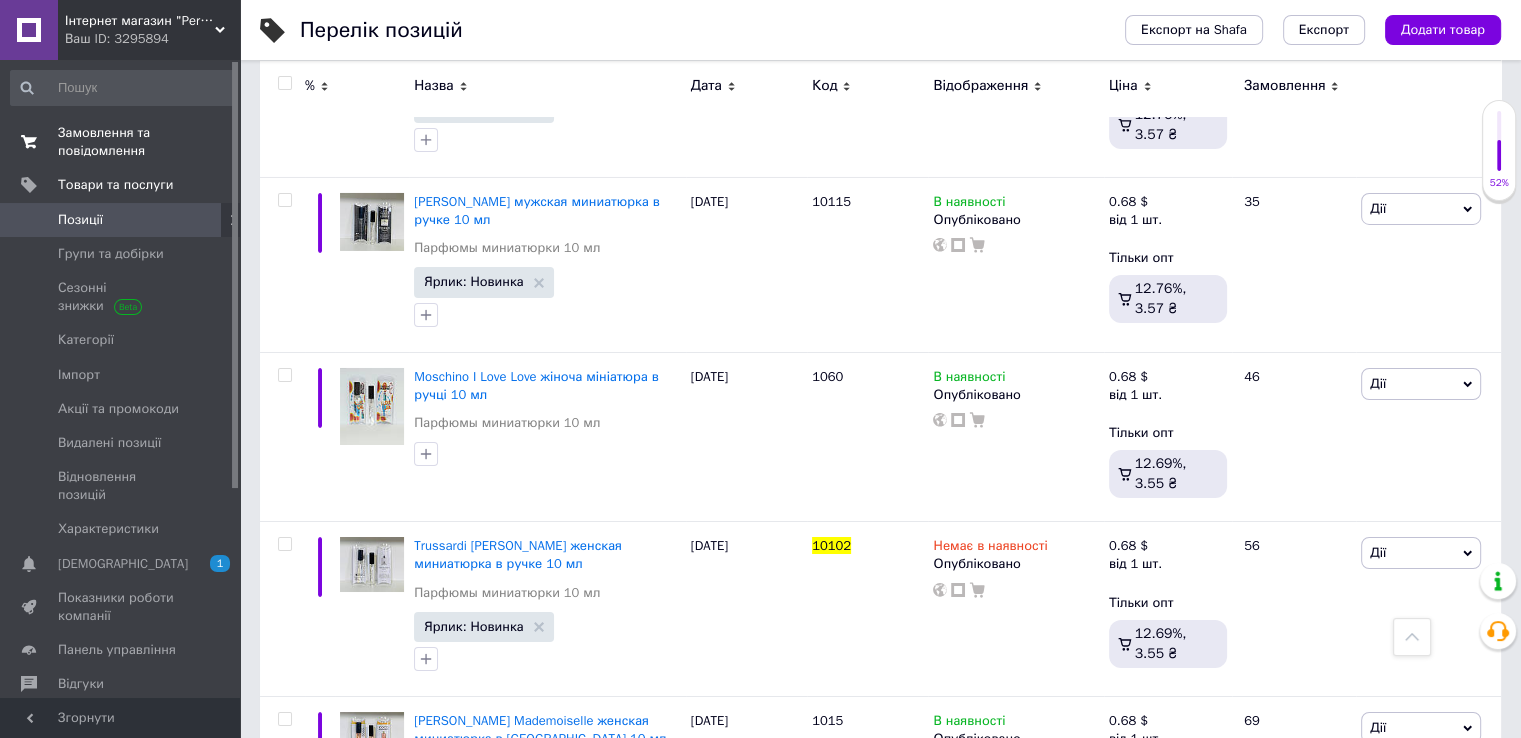 click on "Замовлення та повідомлення" at bounding box center [121, 142] 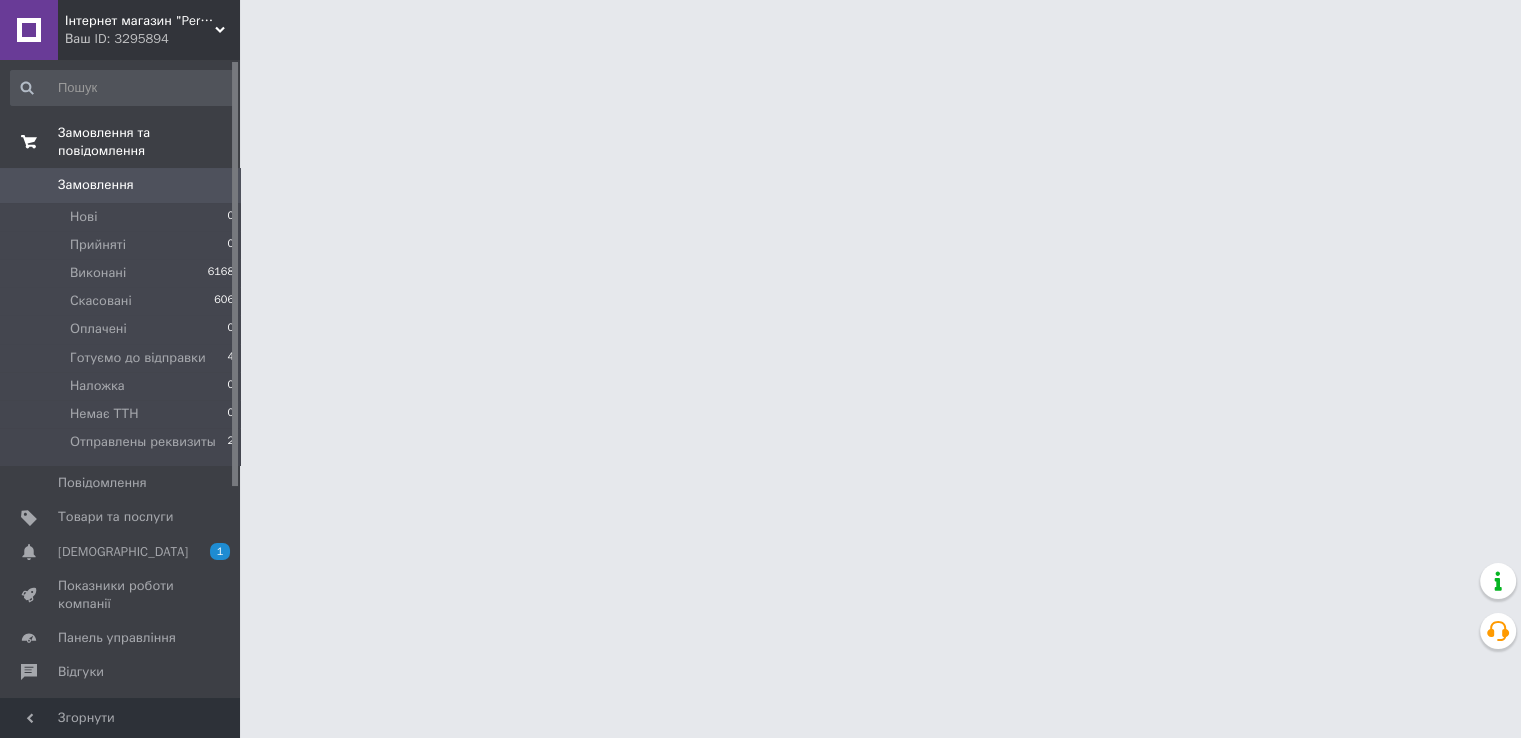scroll, scrollTop: 0, scrollLeft: 0, axis: both 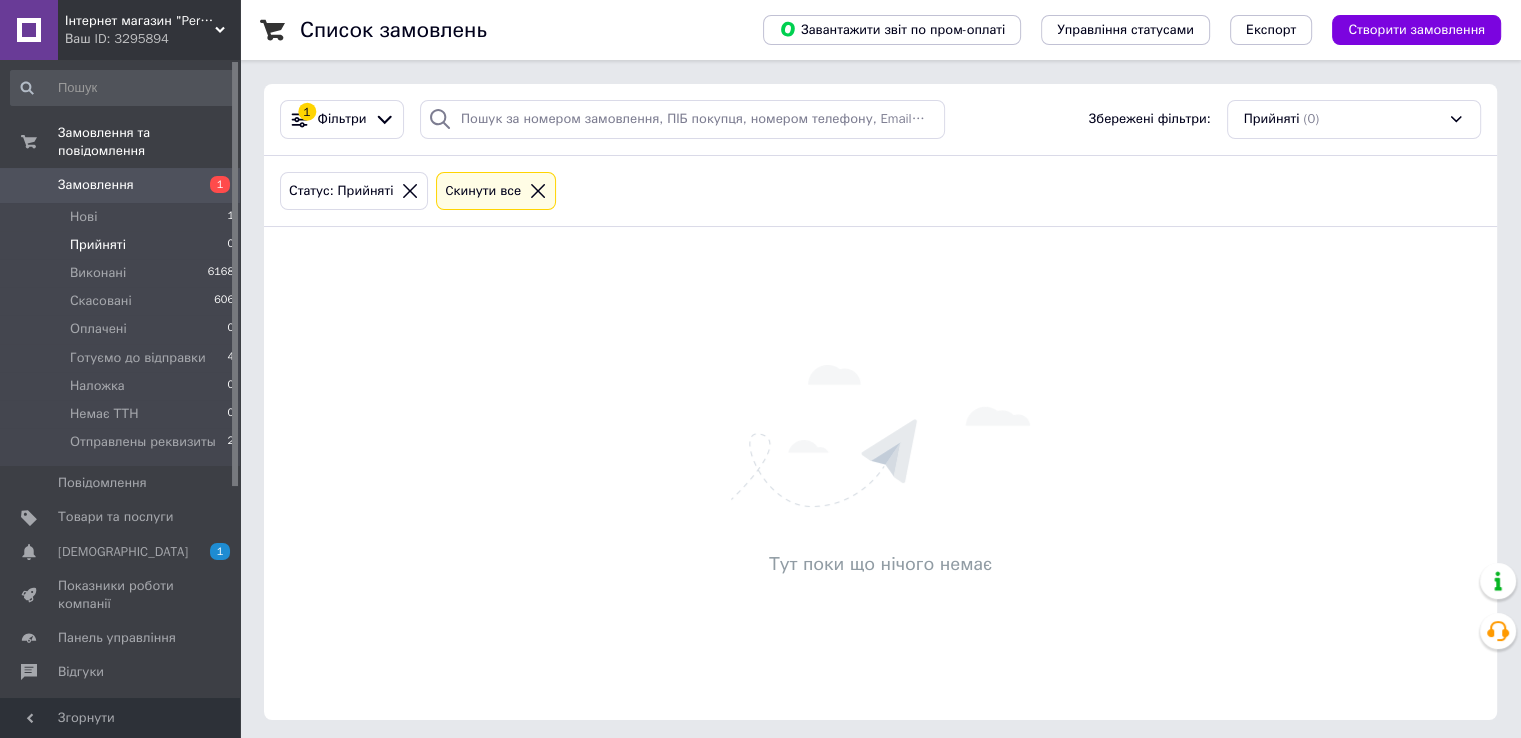 click on "Тут поки що нічого немає" at bounding box center (880, 473) 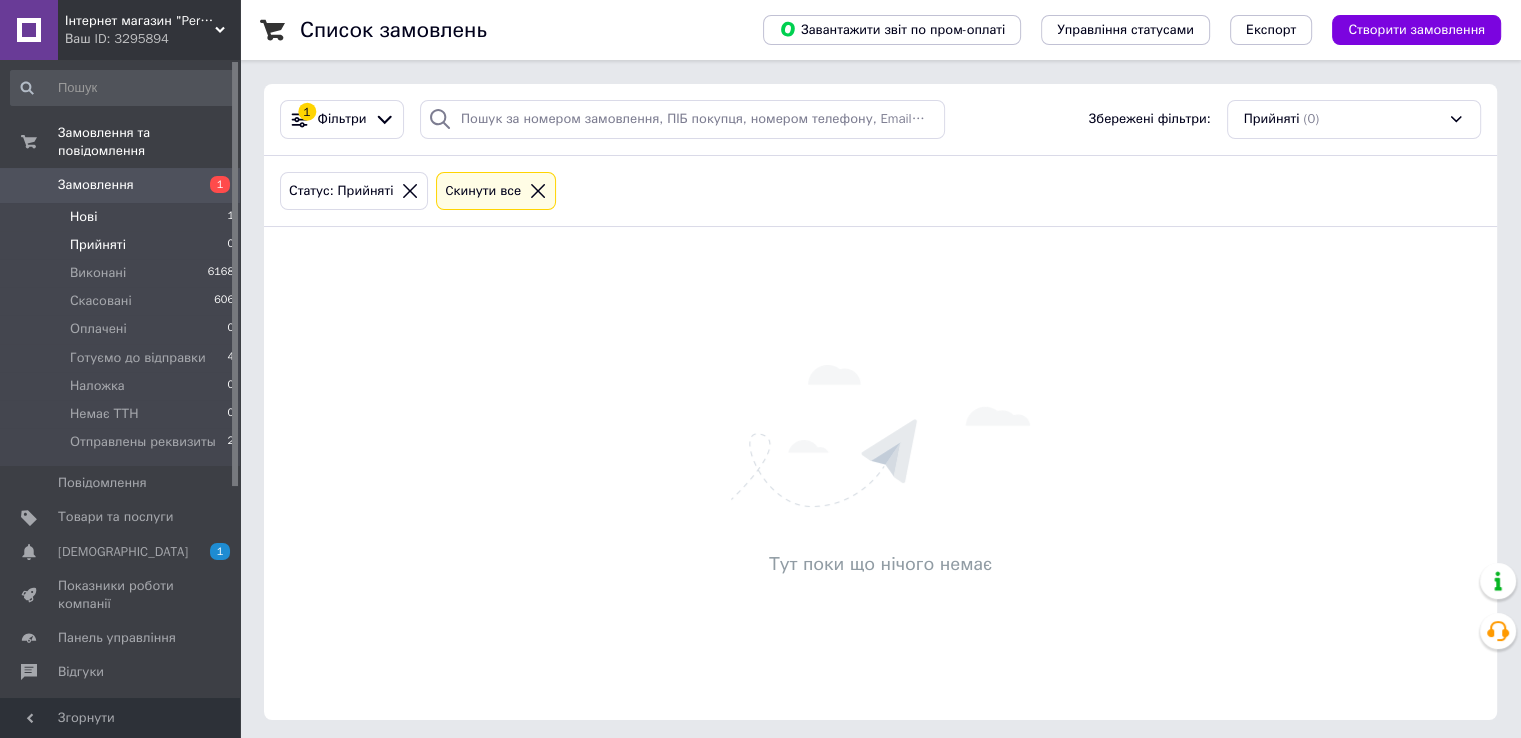 click on "Нові" at bounding box center (83, 217) 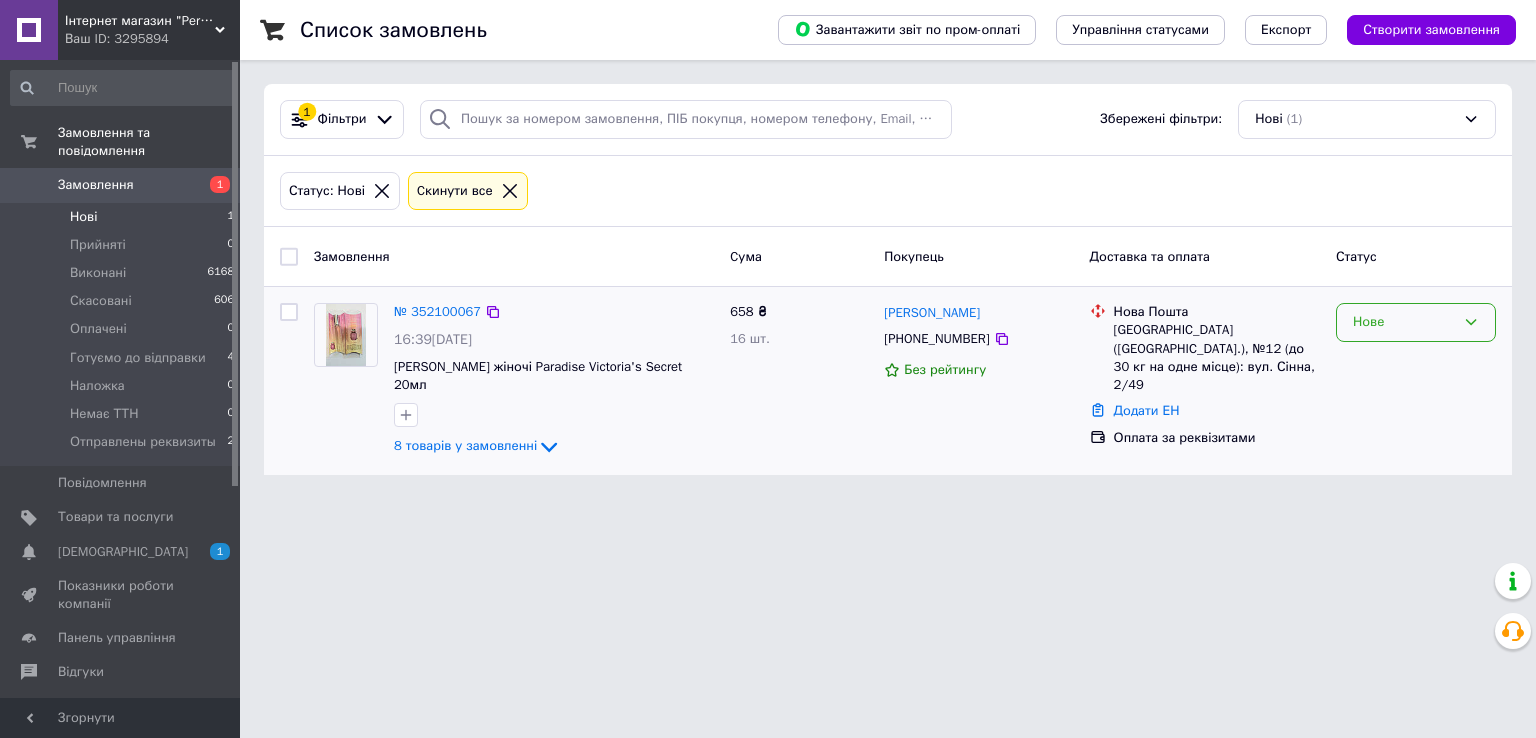 click on "Нове" at bounding box center [1404, 322] 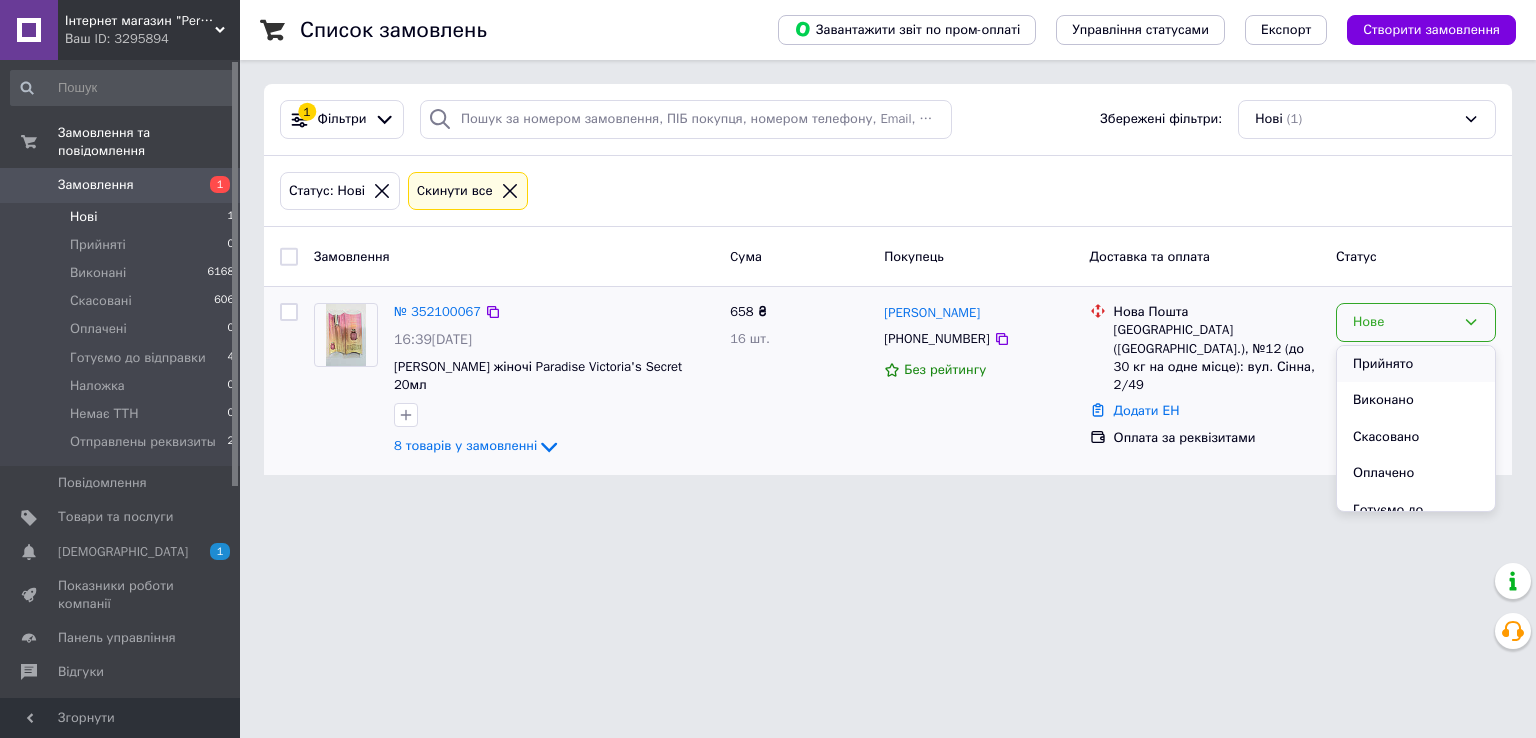 click on "Прийнято" at bounding box center (1416, 364) 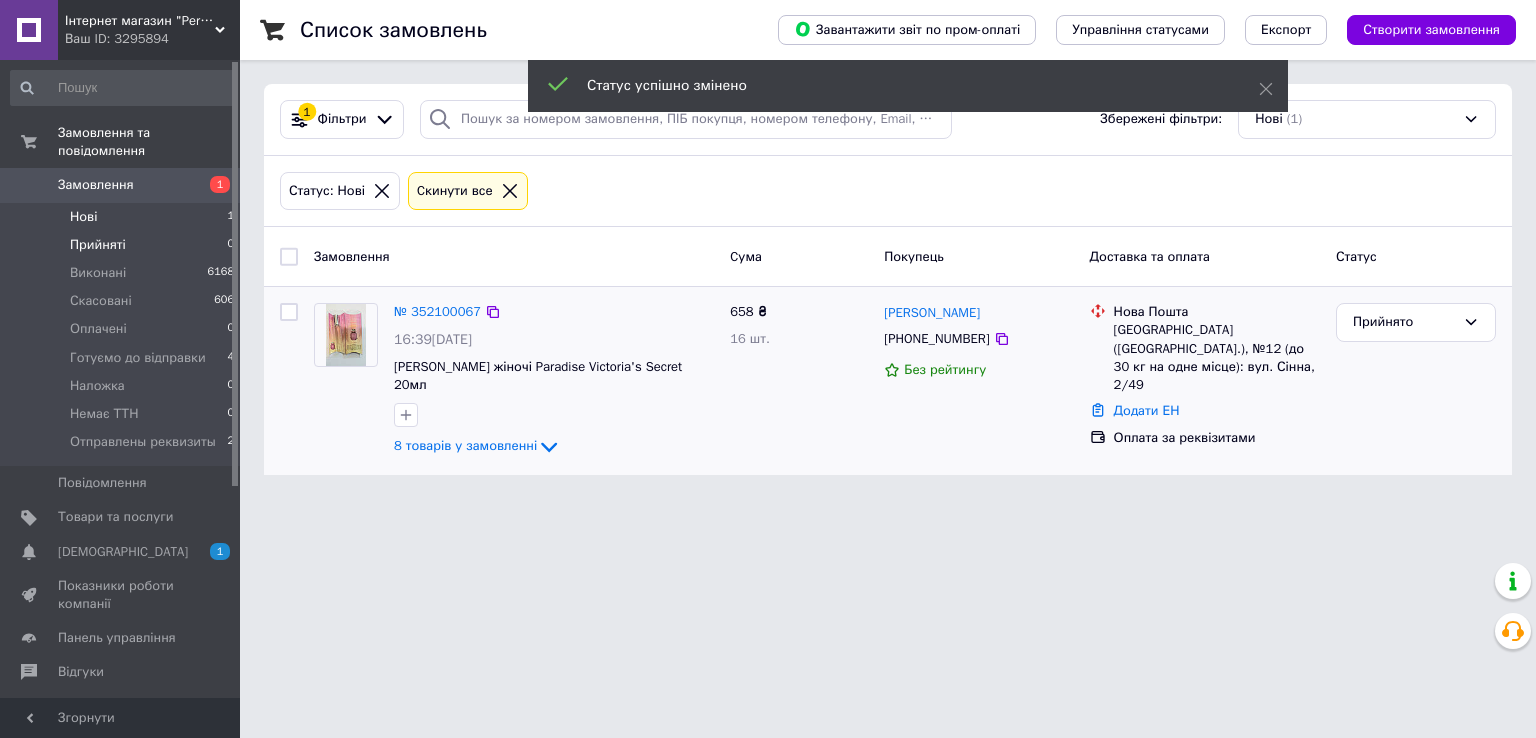 click on "Прийняті" at bounding box center [98, 245] 